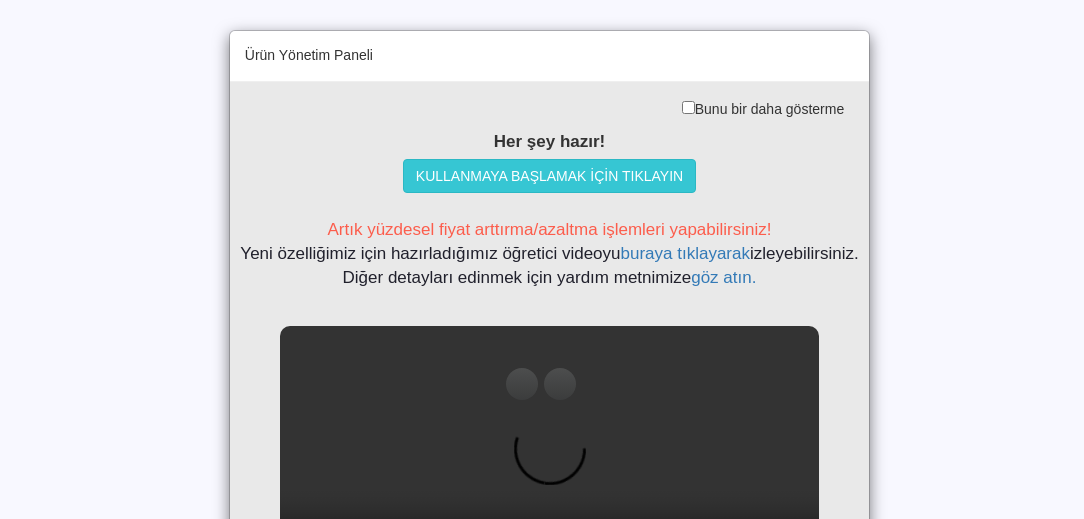 scroll, scrollTop: 0, scrollLeft: 0, axis: both 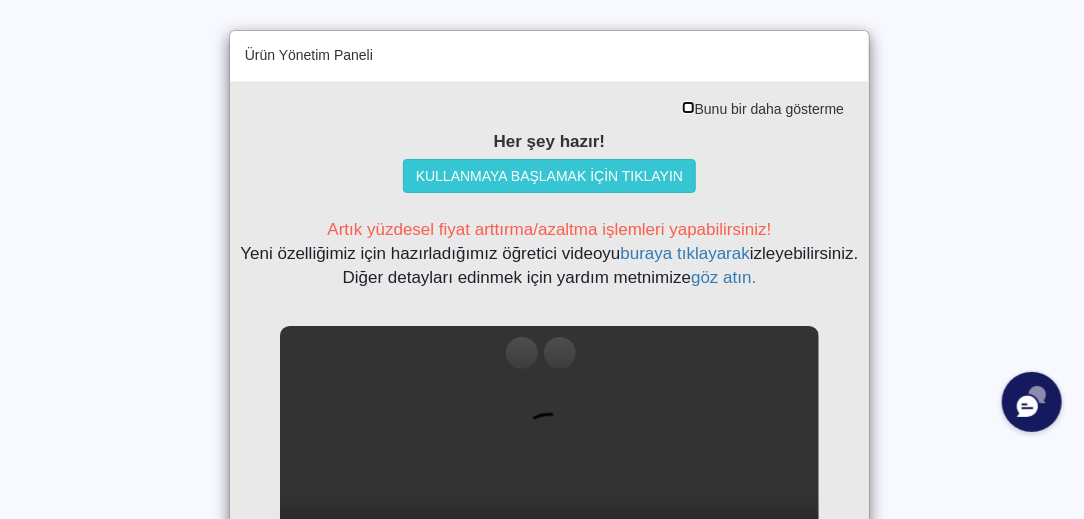 click at bounding box center [688, 107] 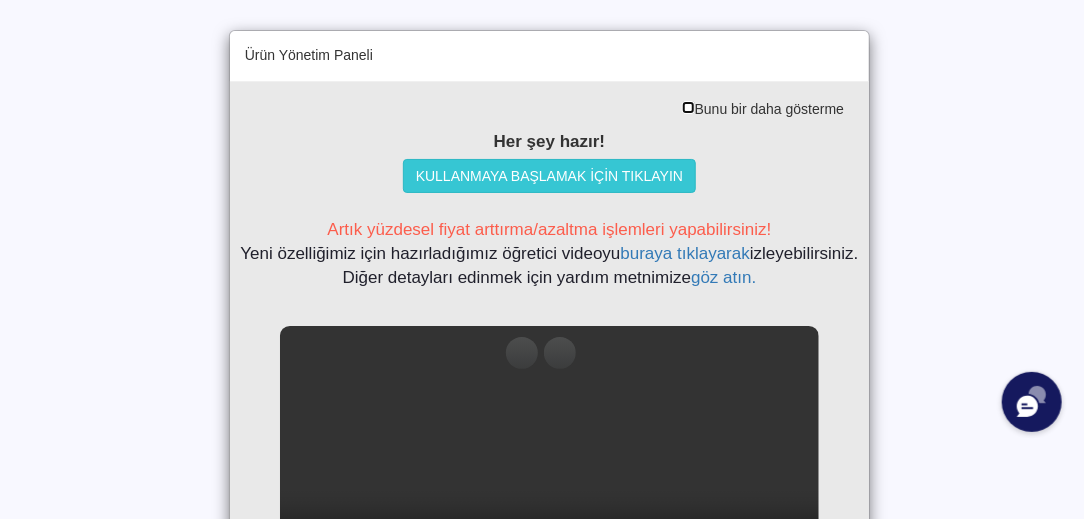 checkbox on "true" 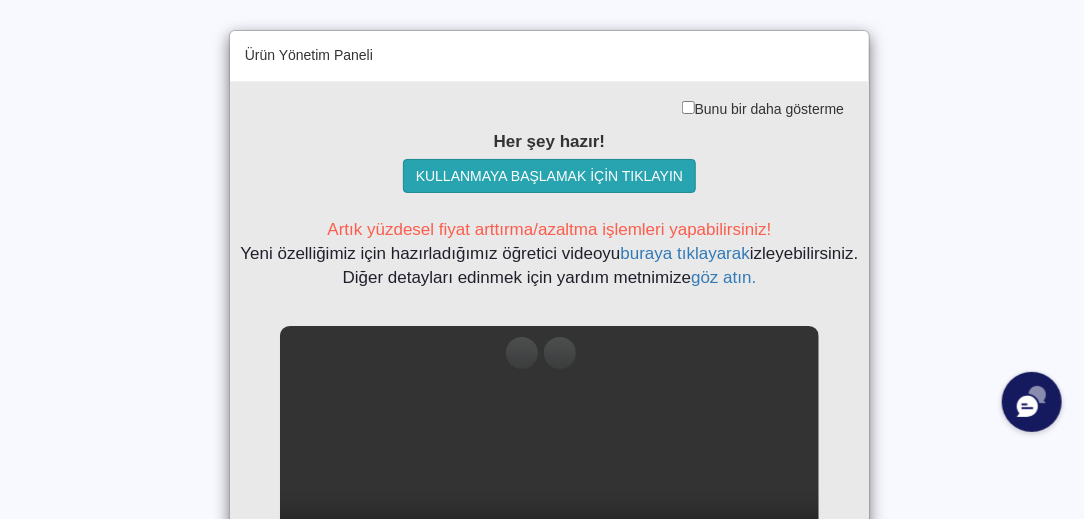 click on "KULLANMAYA BAŞLAMAK İÇİN TIKLAYIN" at bounding box center (549, 176) 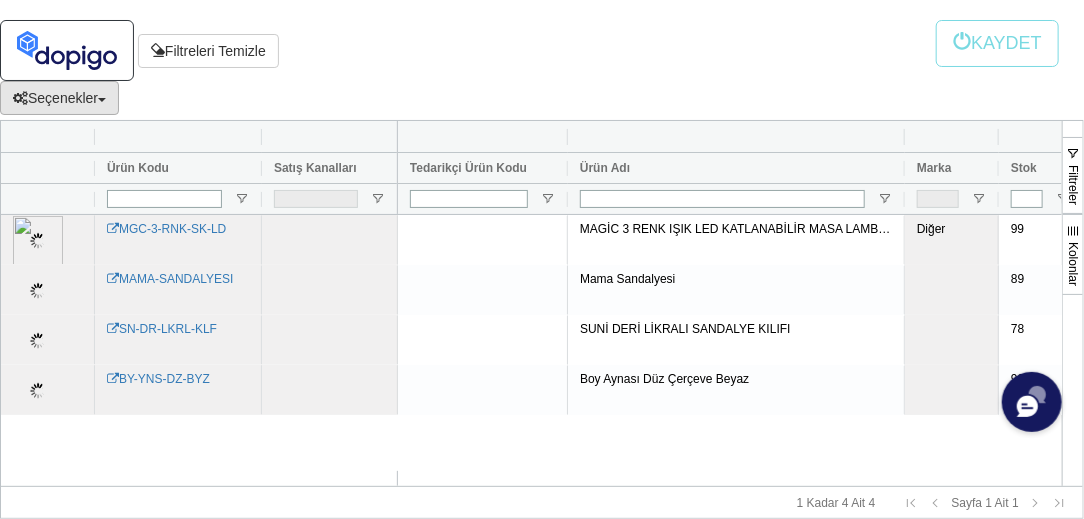 click on "Seçenekler" at bounding box center [59, 98] 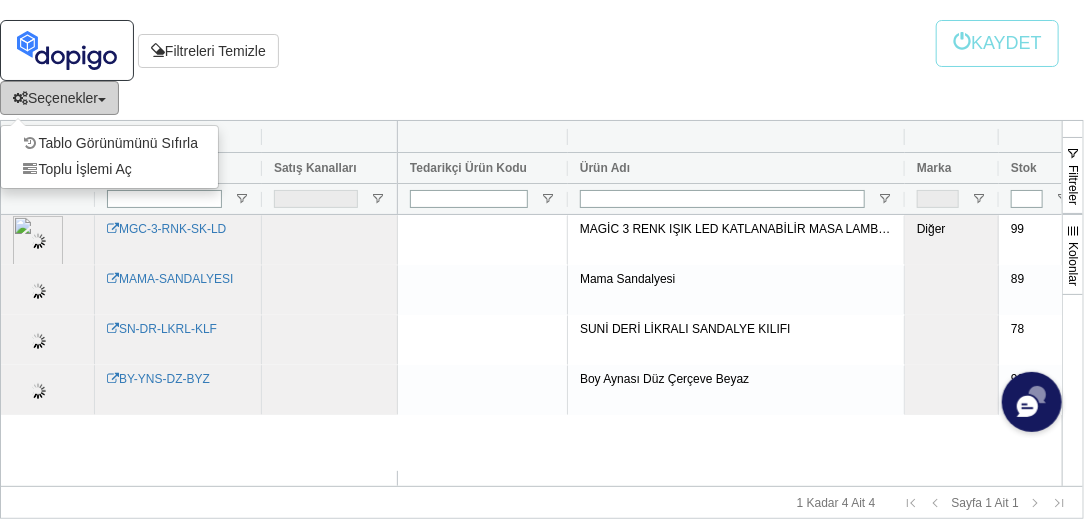 click on "Seçenekler" at bounding box center [59, 98] 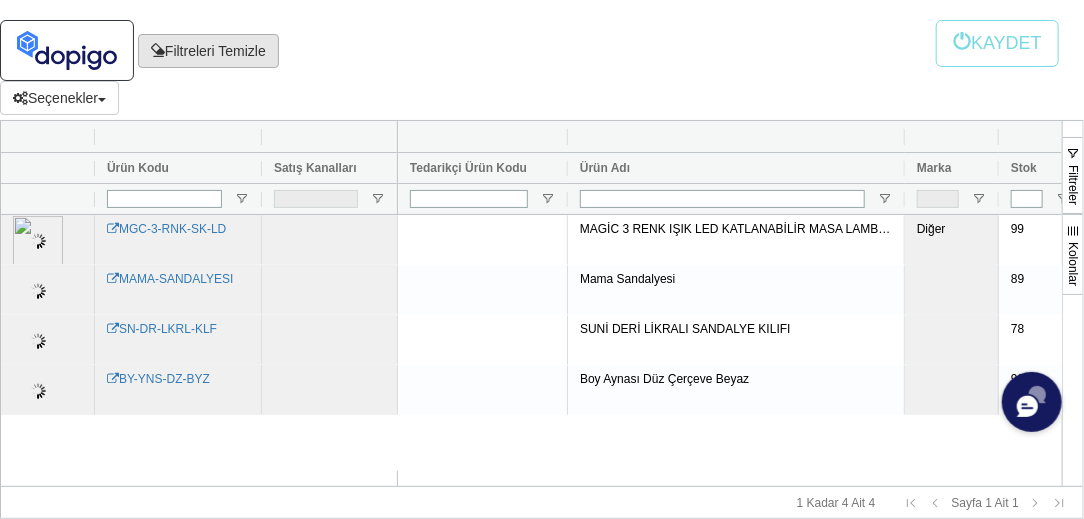 click on "Filtreleri Temizle" at bounding box center (208, 51) 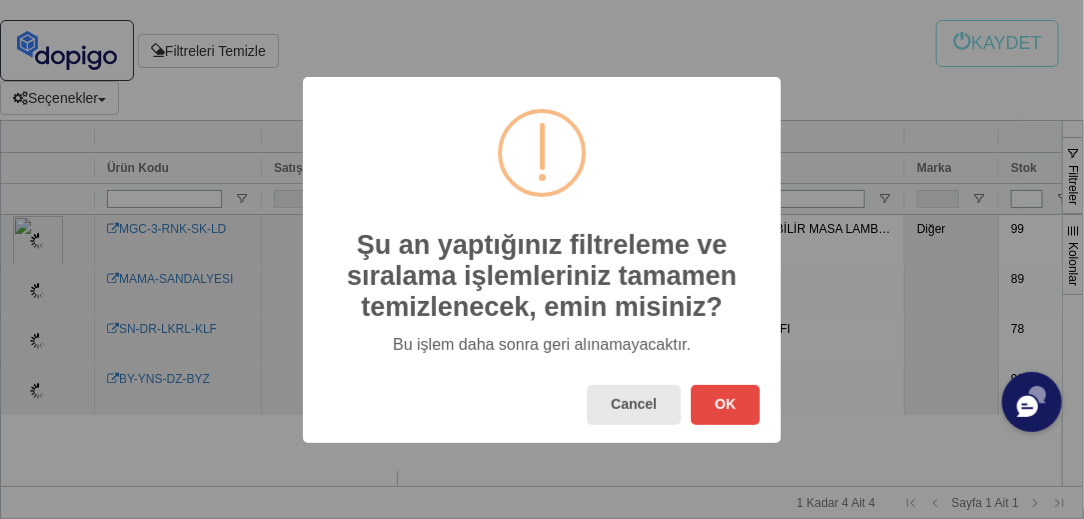 click on "Cancel" at bounding box center [634, 405] 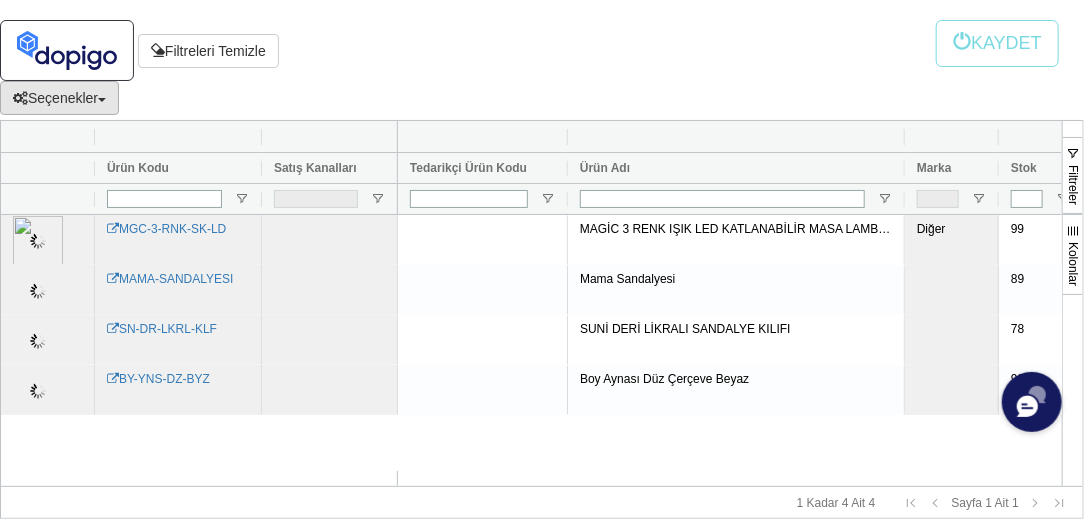 click on "Seçenekler" at bounding box center (59, 98) 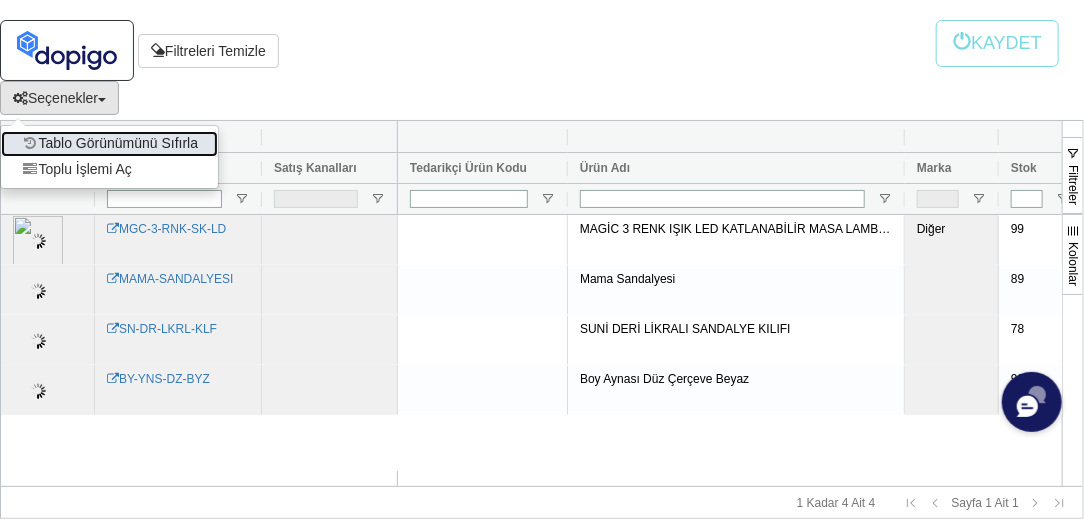click on "Tablo Görünümünü Sıfırla" at bounding box center (109, 144) 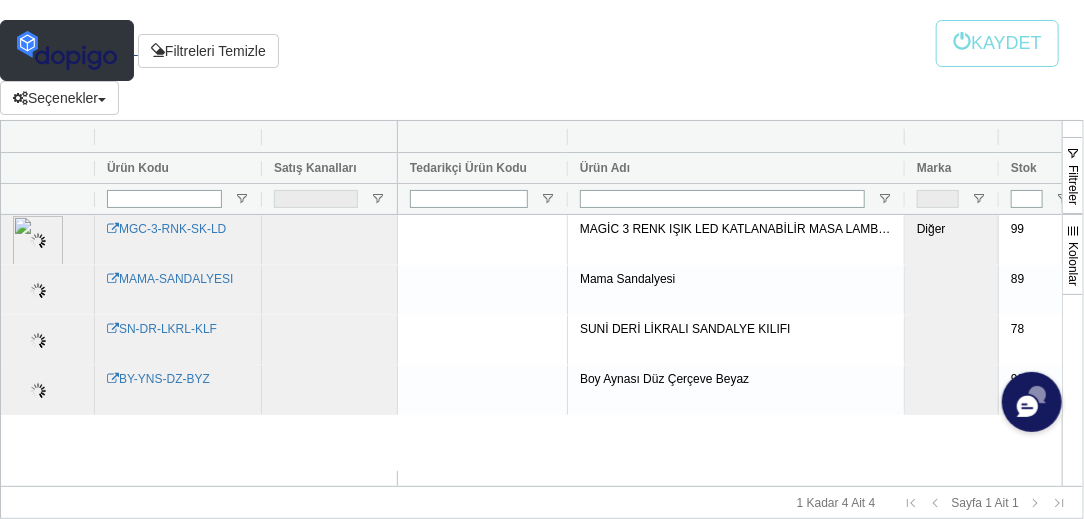 click at bounding box center [67, 50] 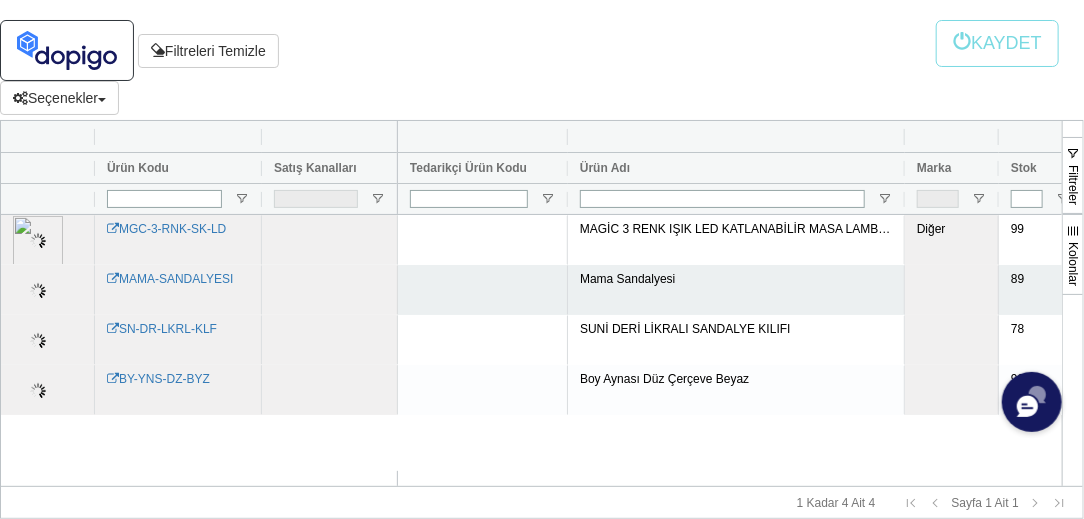click at bounding box center [38, 291] 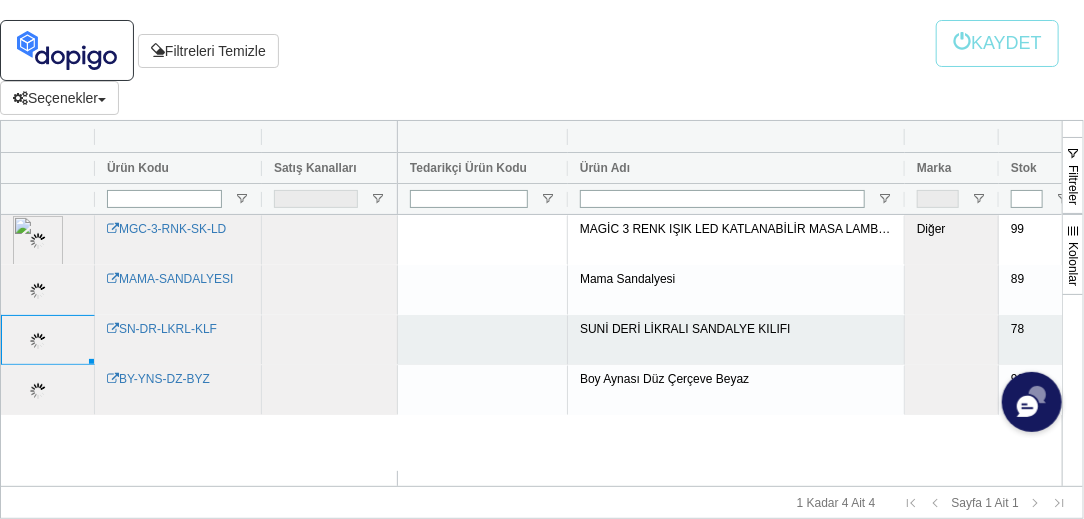 click at bounding box center [38, 341] 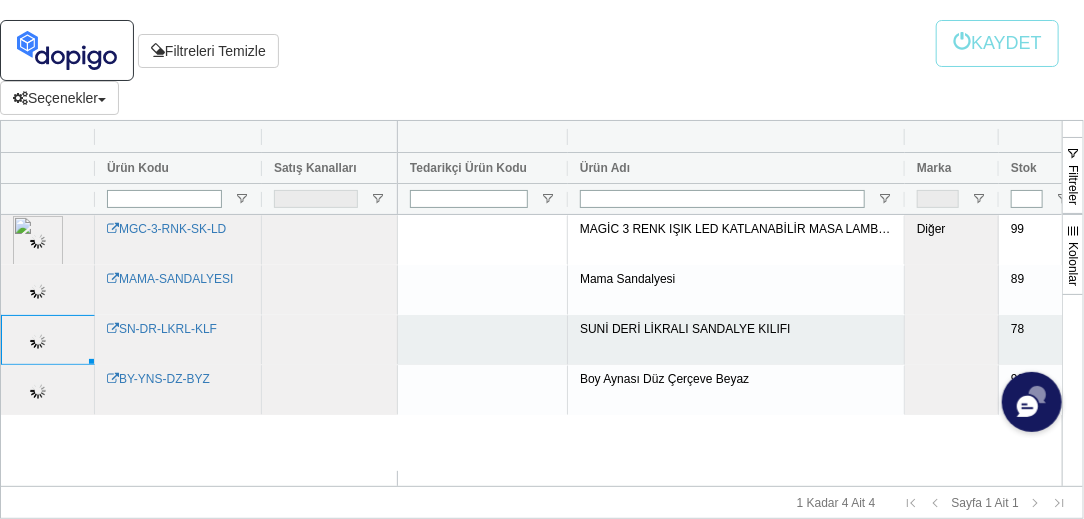 click at bounding box center (38, 341) 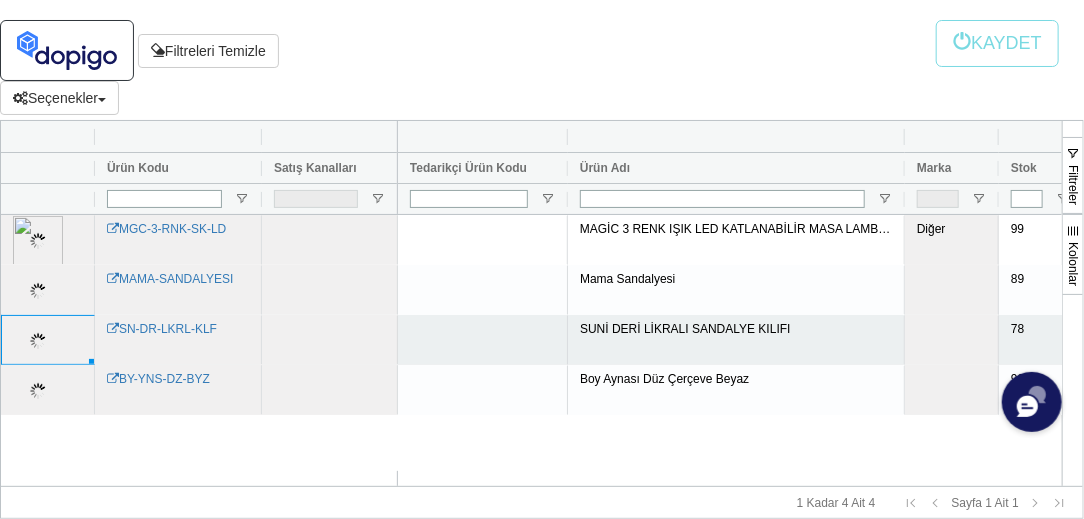 click at bounding box center (38, 341) 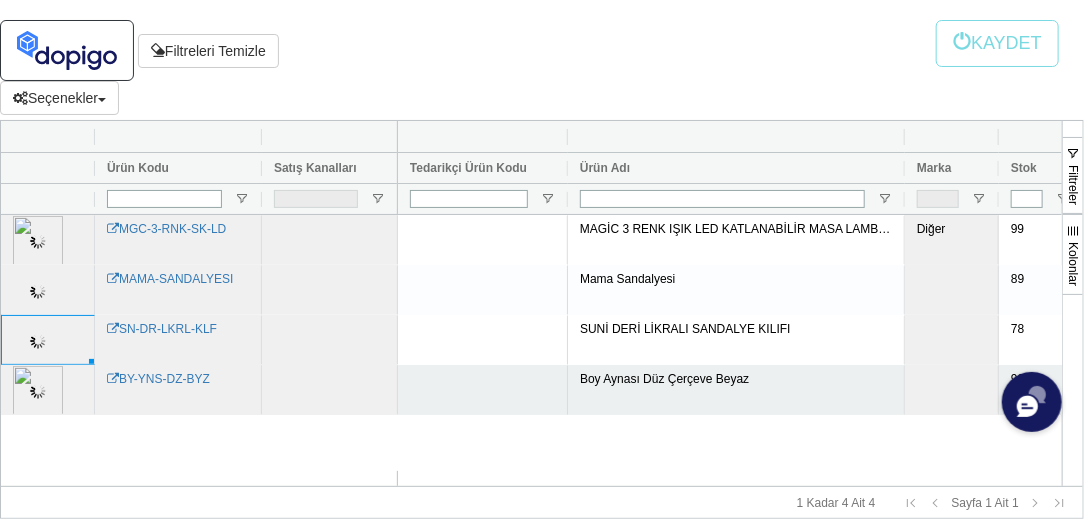 click at bounding box center [48, 390] 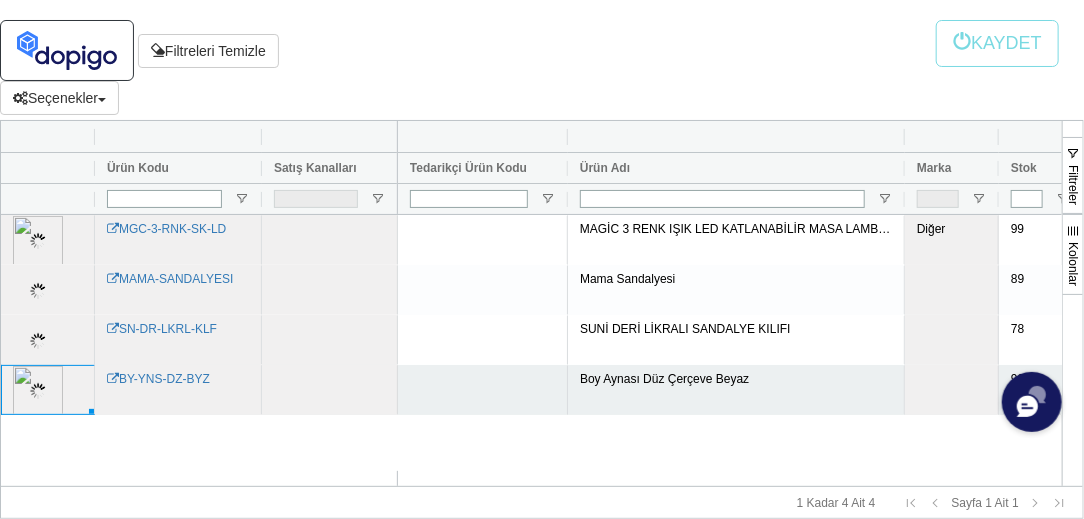 click at bounding box center (48, 390) 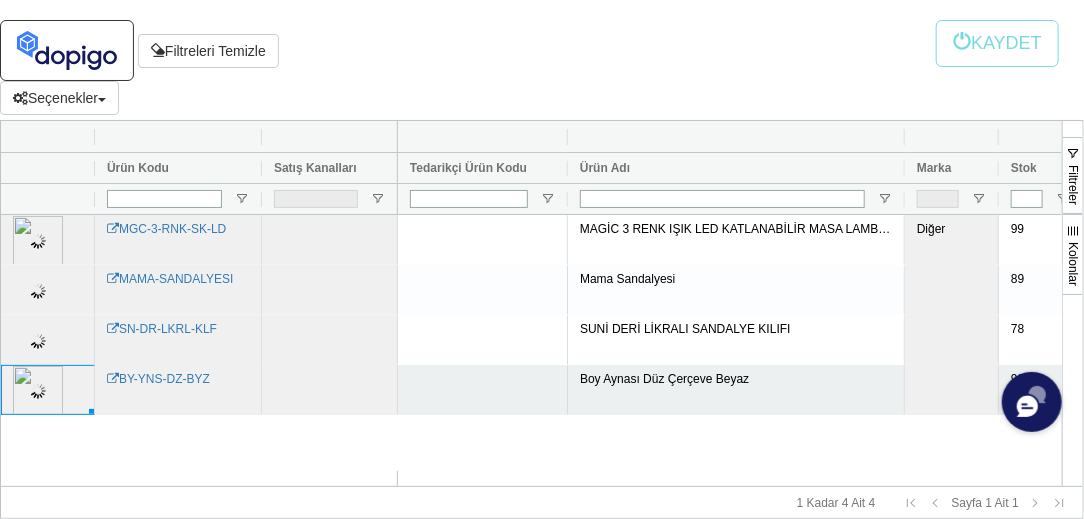 click on "BY-YNS-DZ-BYZ" at bounding box center (178, 390) 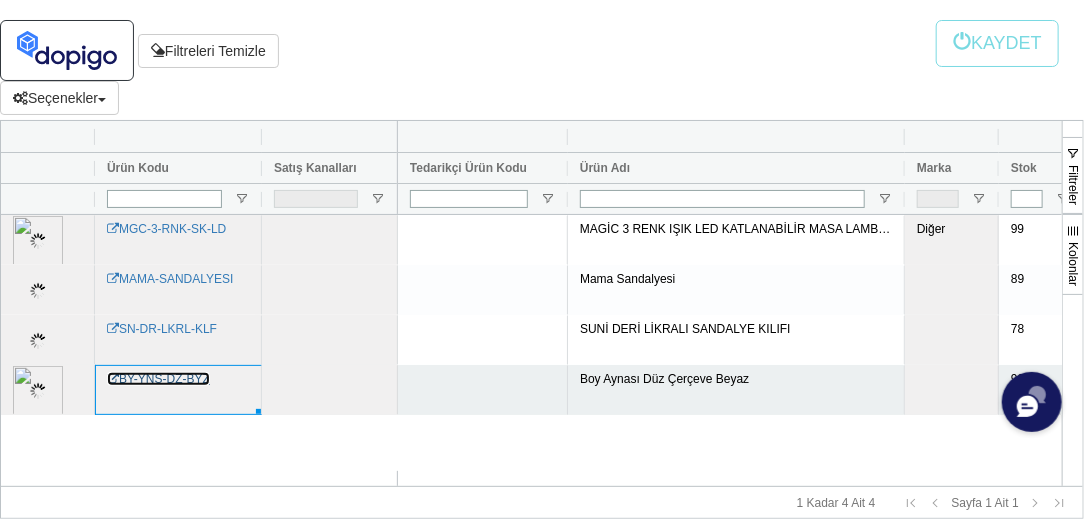 click on "BY-YNS-DZ-BYZ" at bounding box center (158, 379) 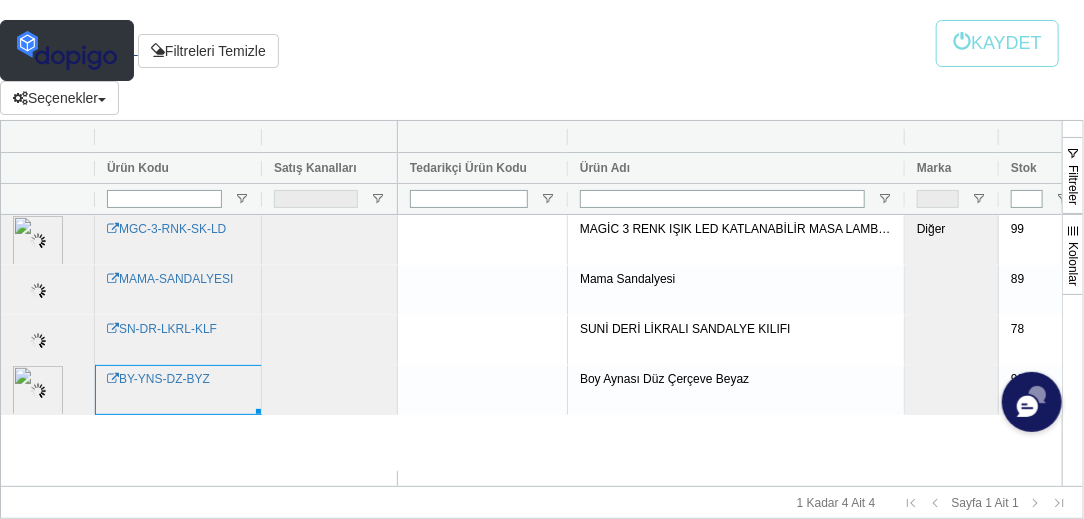 click at bounding box center [67, 50] 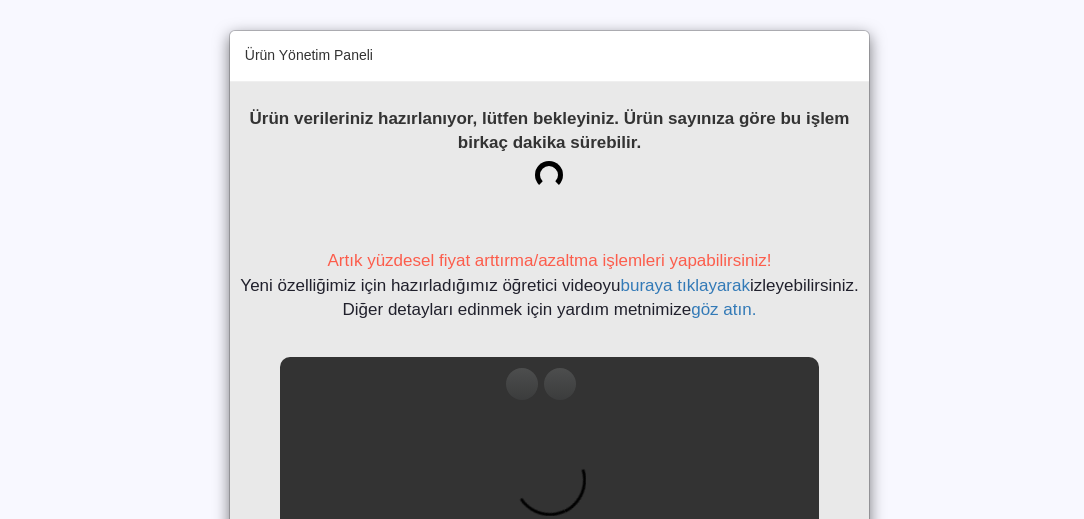 scroll, scrollTop: 0, scrollLeft: 0, axis: both 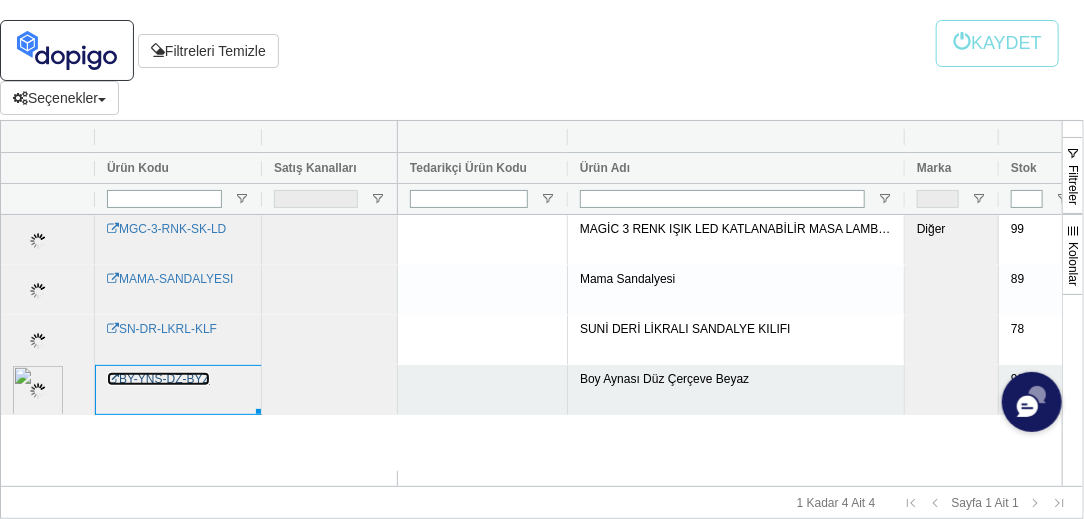 click on "BY-YNS-DZ-BYZ" at bounding box center (158, 379) 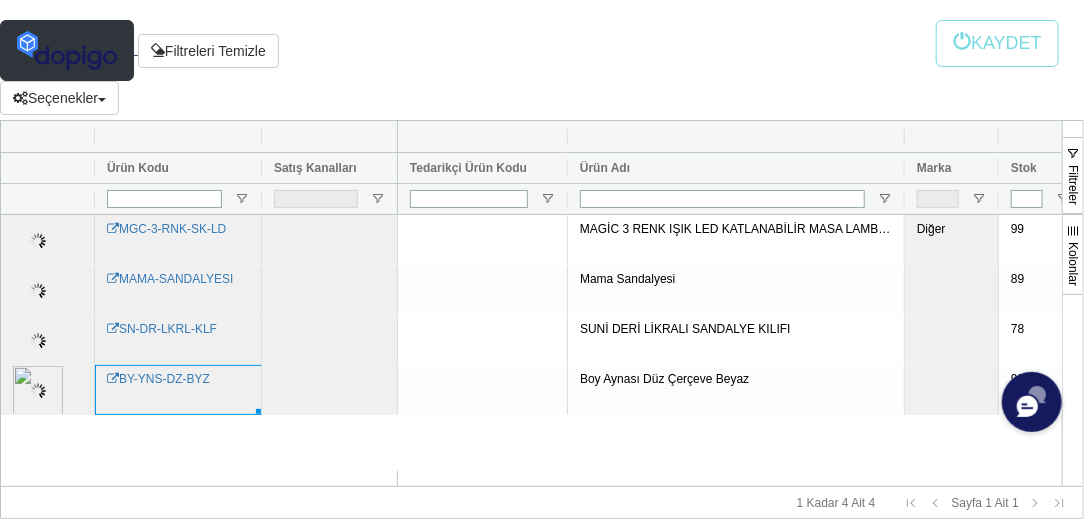 click at bounding box center (67, 50) 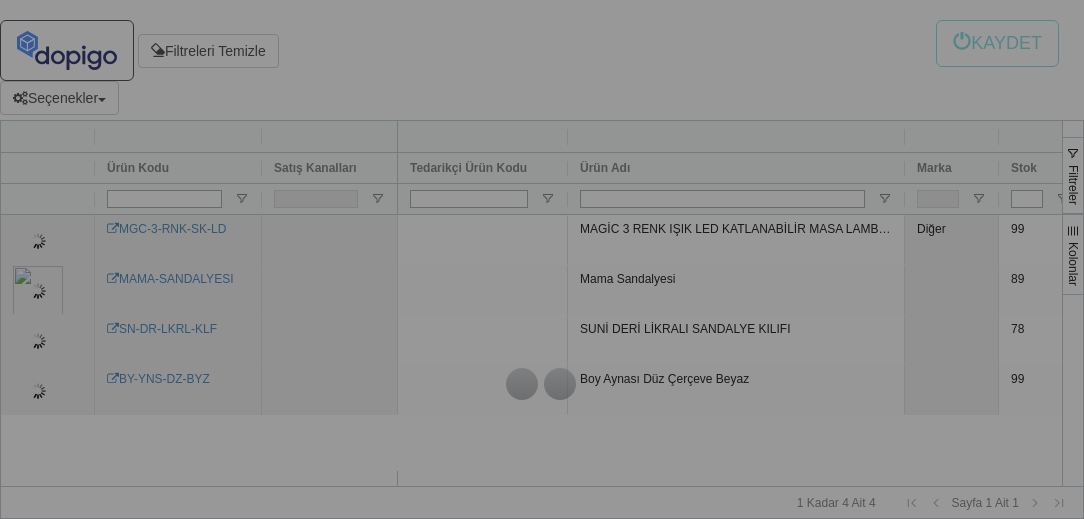 scroll, scrollTop: 0, scrollLeft: 0, axis: both 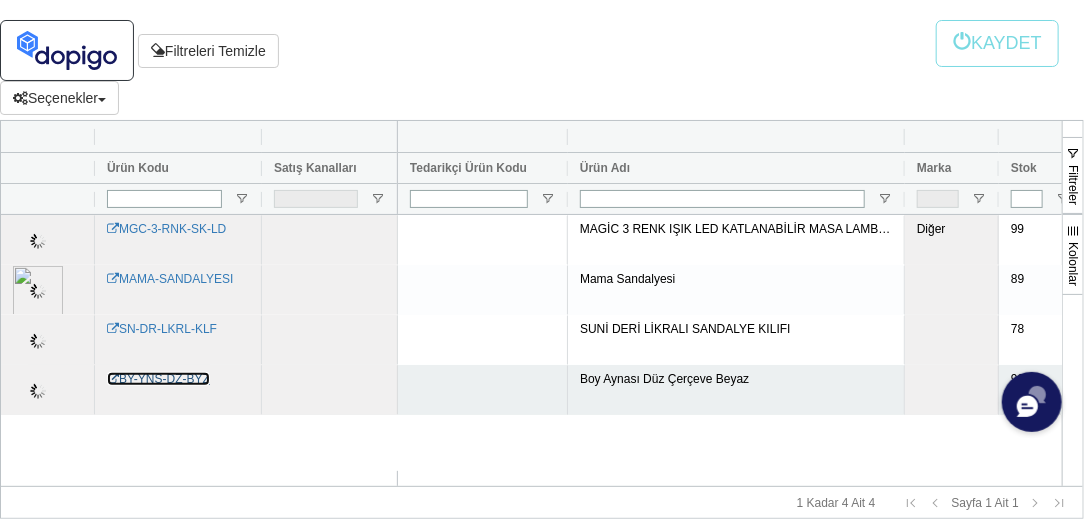 click on "BY-YNS-DZ-BYZ" at bounding box center (158, 379) 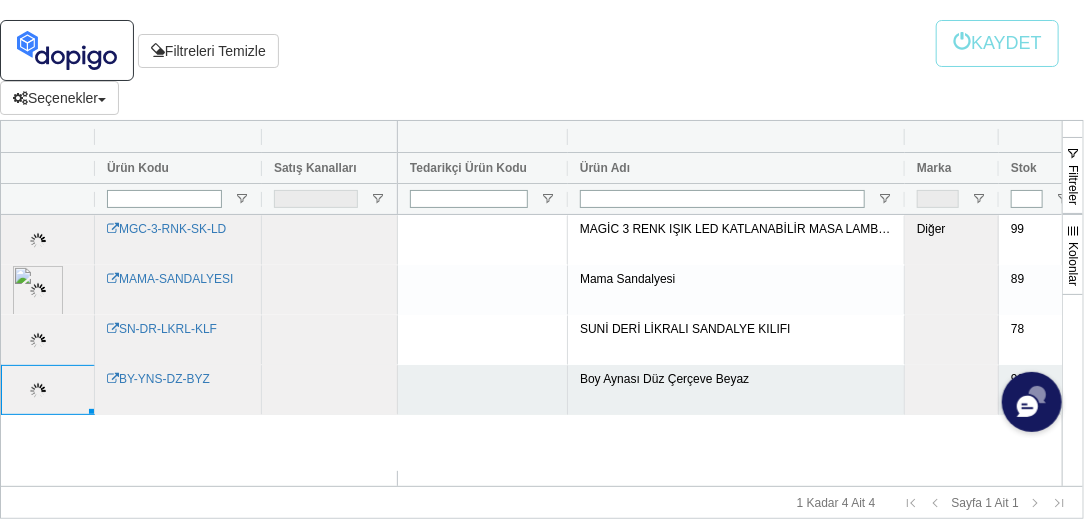 click at bounding box center (48, 390) 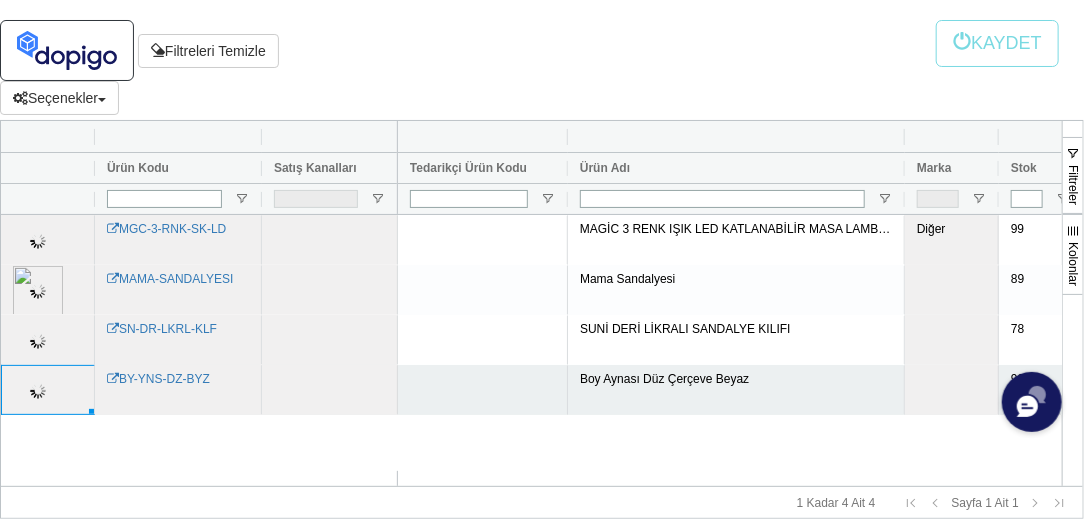 click at bounding box center (38, 391) 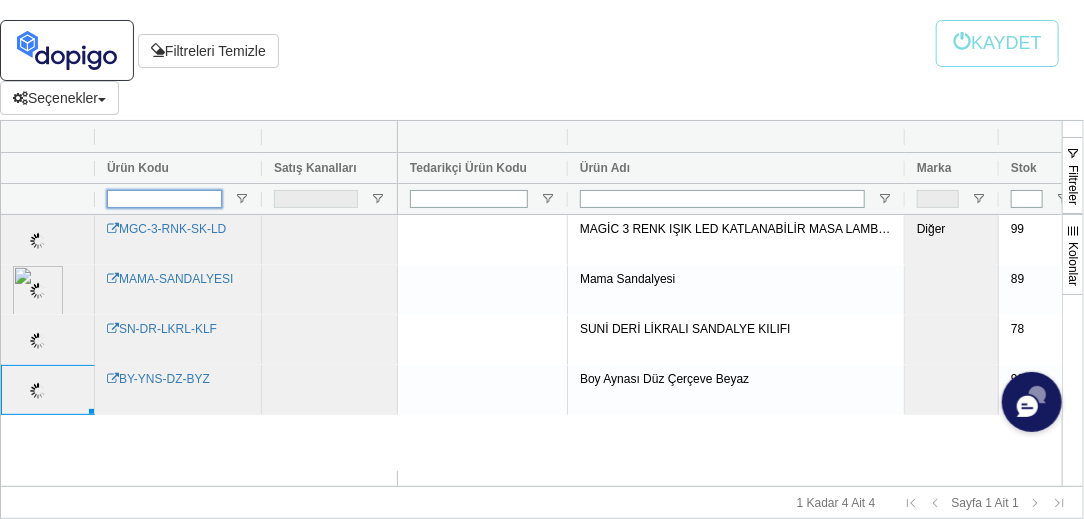 click at bounding box center (164, 199) 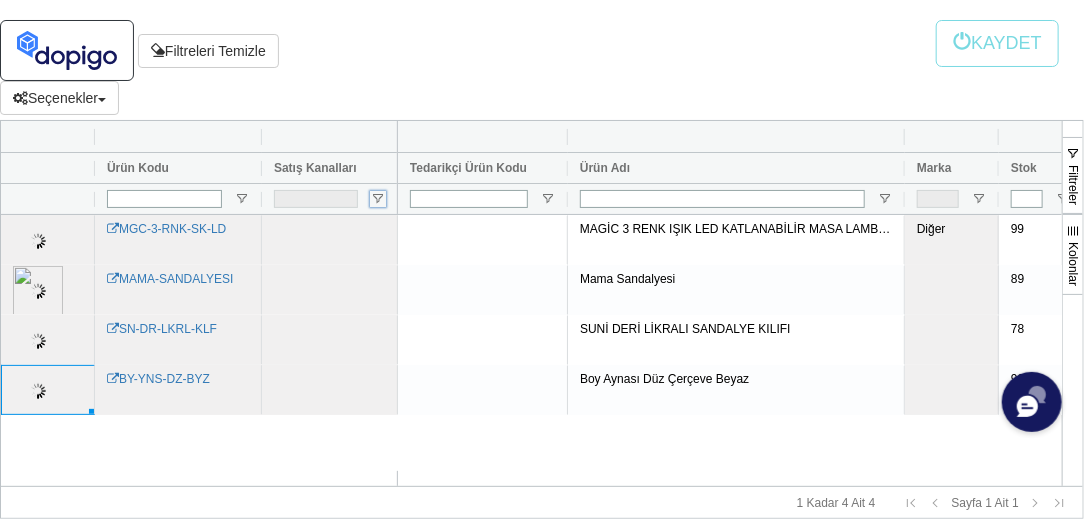 click at bounding box center (378, 199) 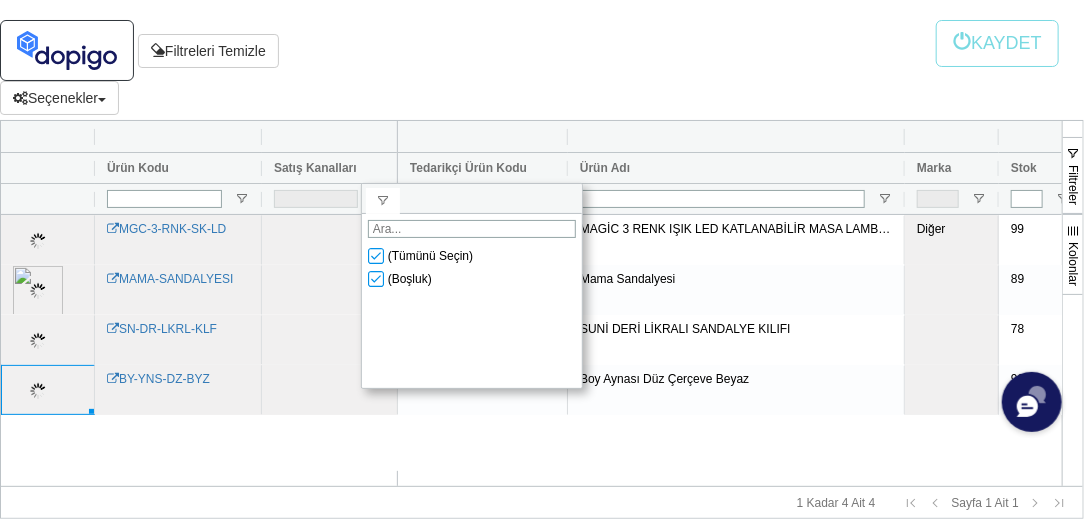click at bounding box center [383, 201] 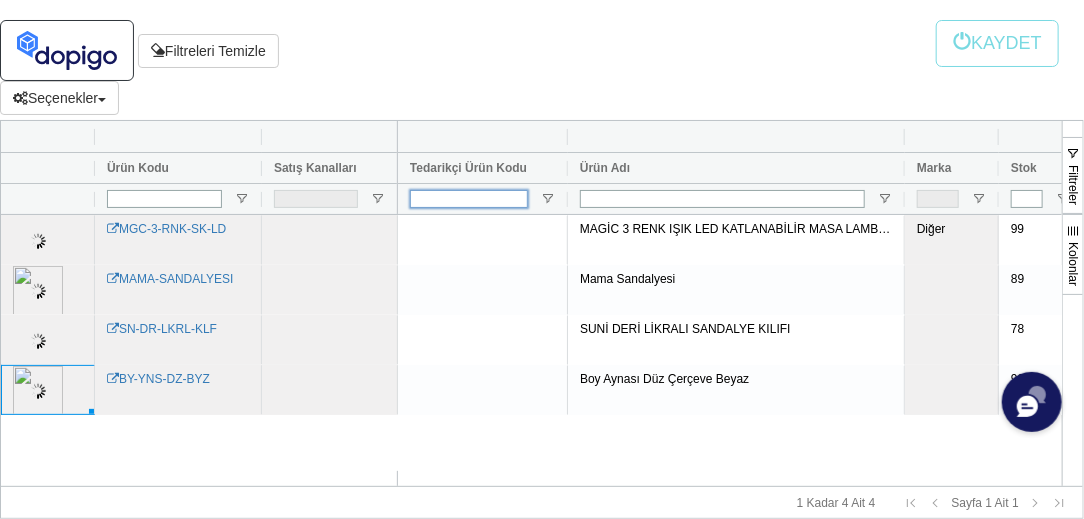 click at bounding box center (469, 199) 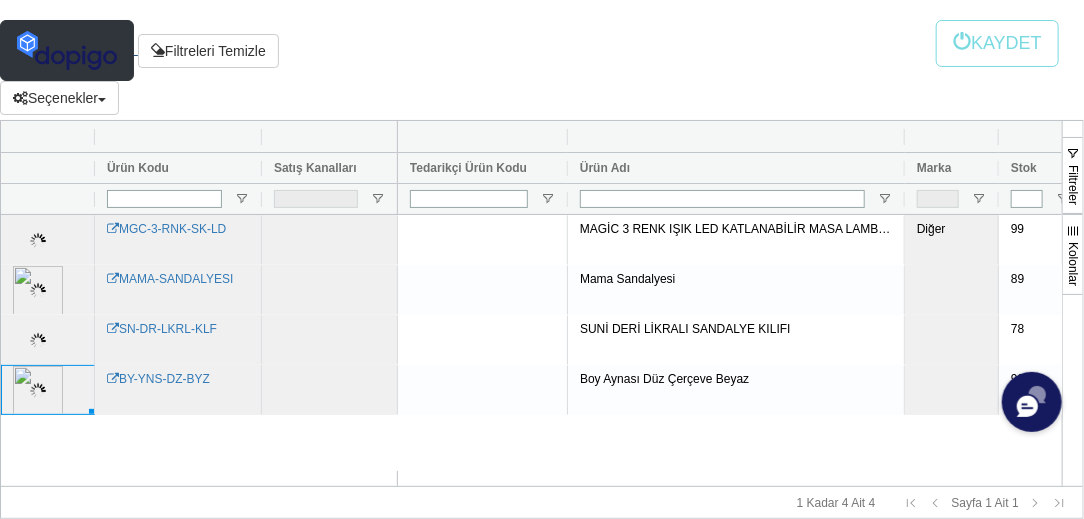click at bounding box center [67, 50] 